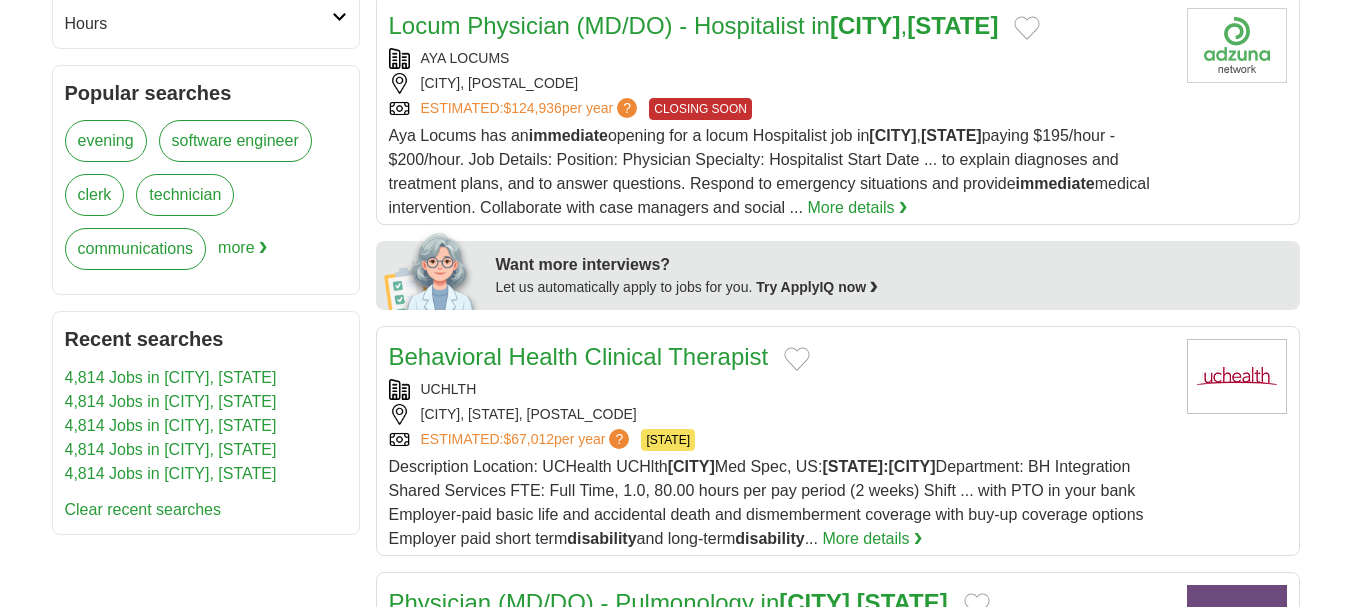 scroll, scrollTop: 900, scrollLeft: 0, axis: vertical 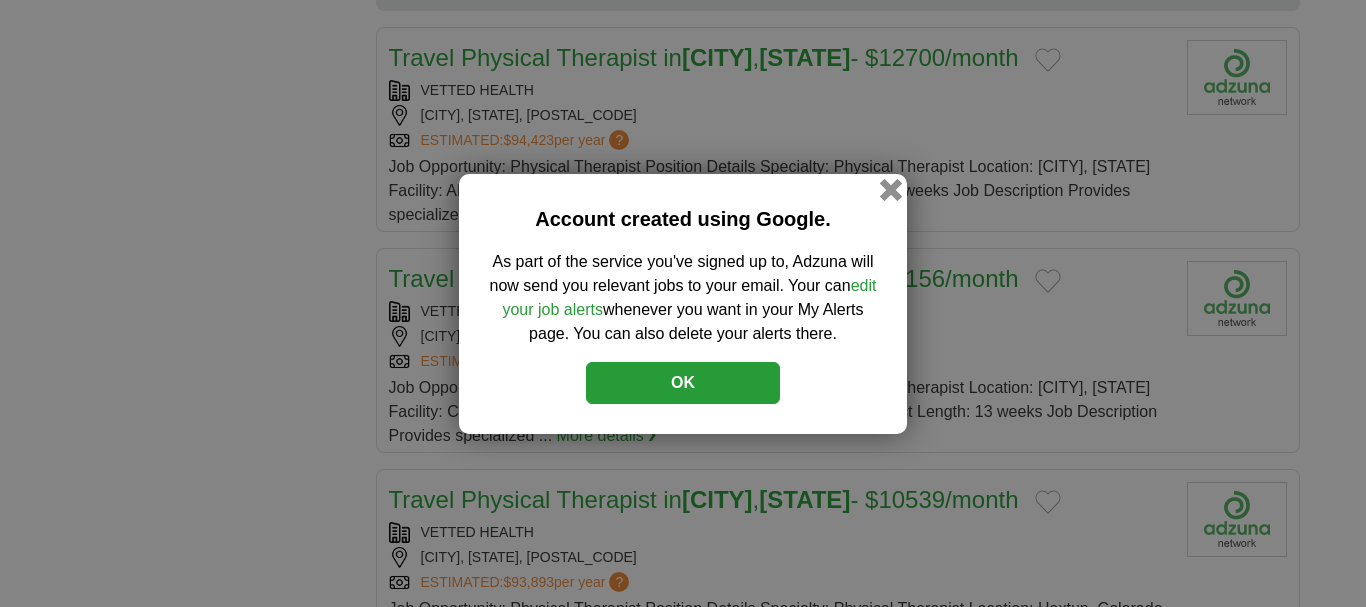 click at bounding box center [891, 189] 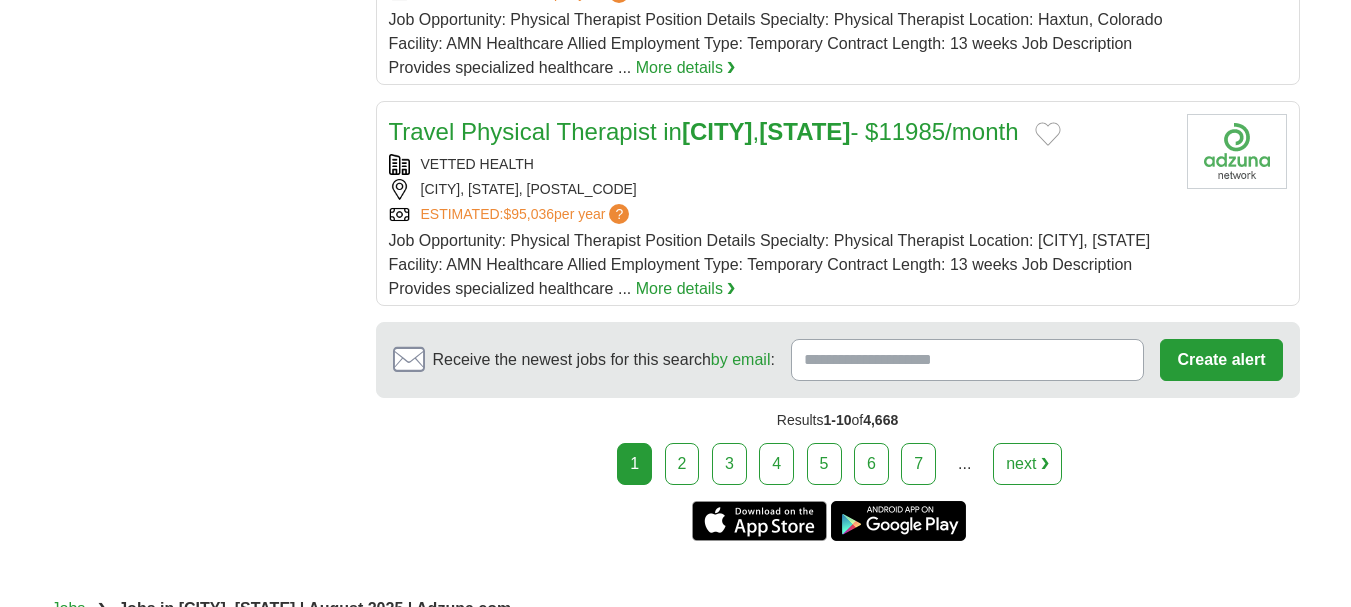 scroll, scrollTop: 2500, scrollLeft: 0, axis: vertical 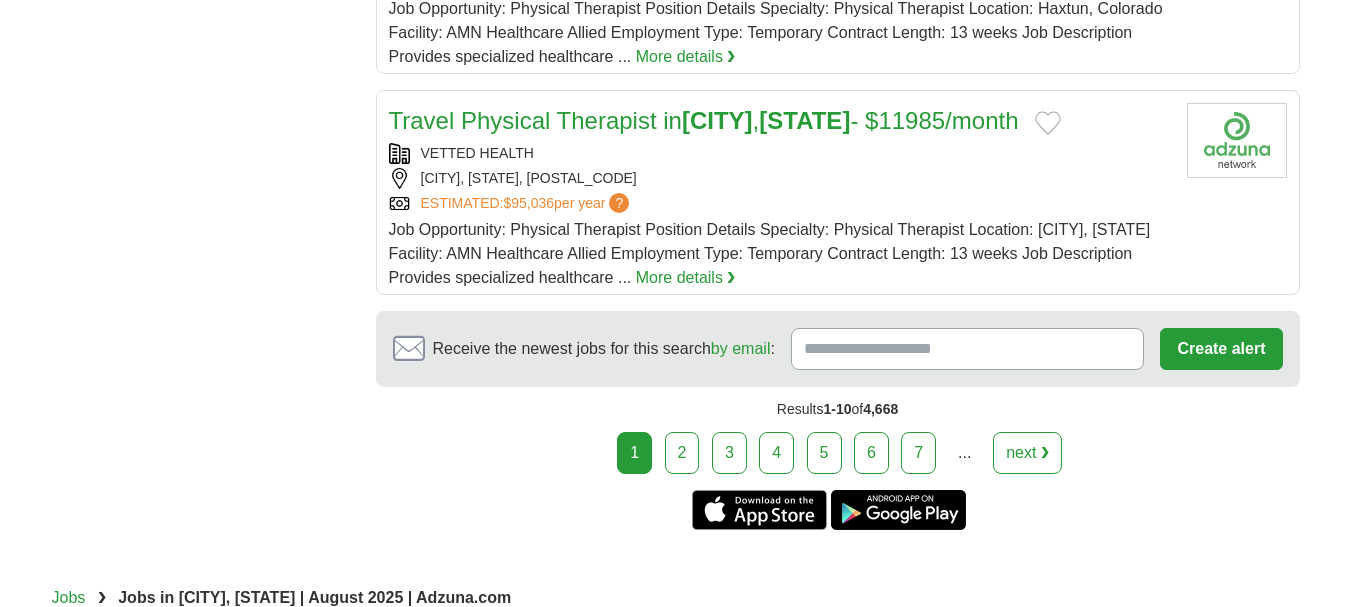 click on "2" at bounding box center [682, 453] 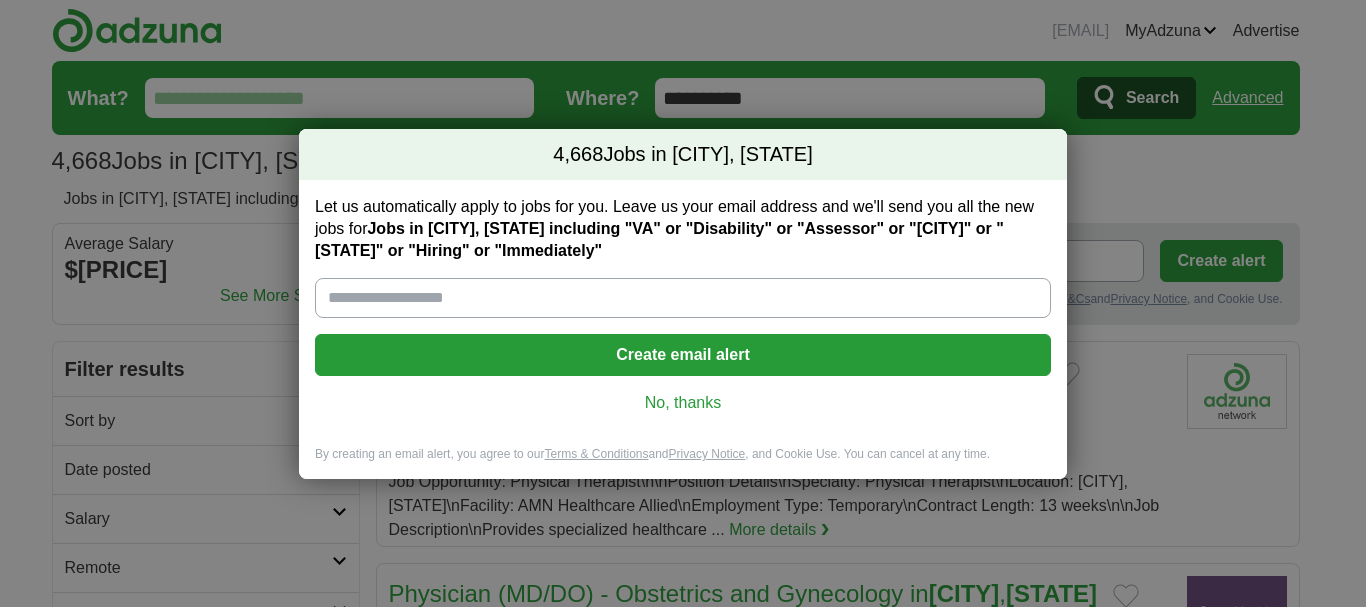 scroll, scrollTop: 0, scrollLeft: 0, axis: both 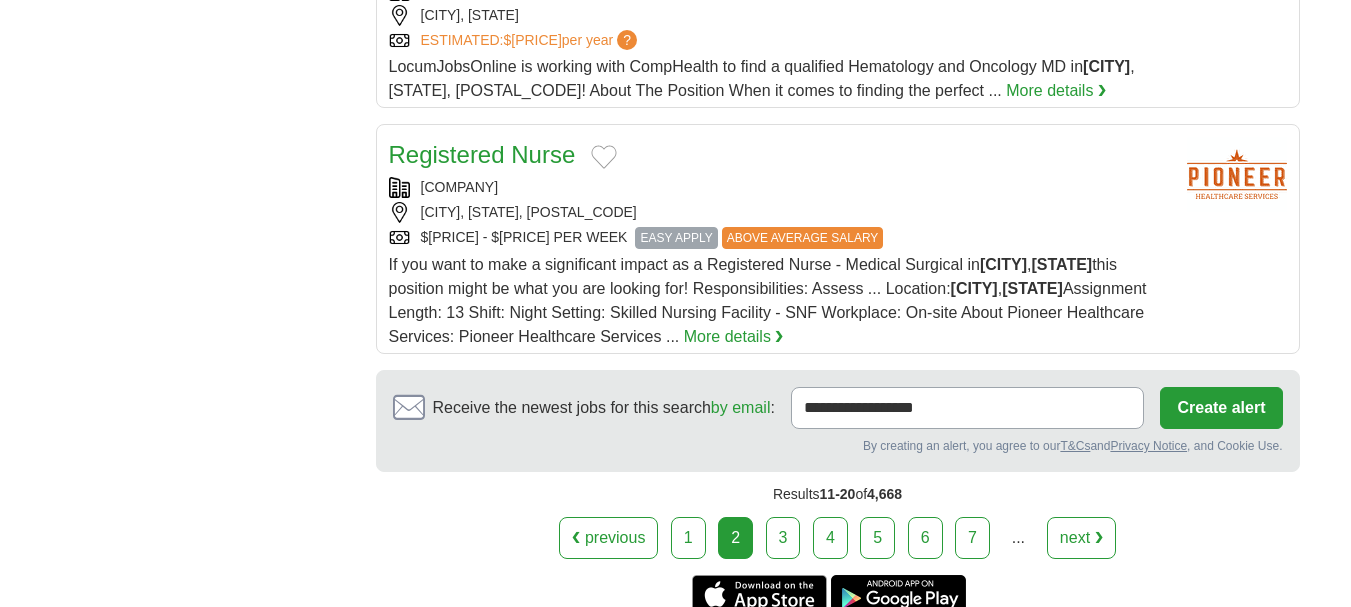 click on "3" at bounding box center (783, 538) 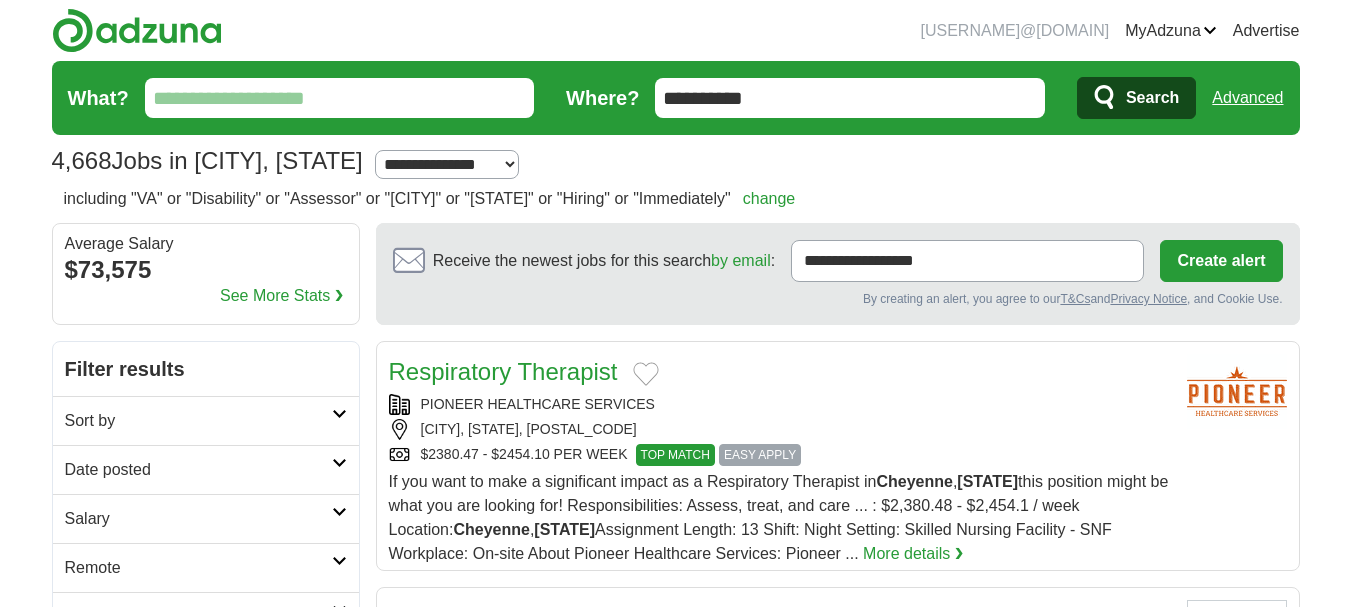 scroll, scrollTop: 0, scrollLeft: 0, axis: both 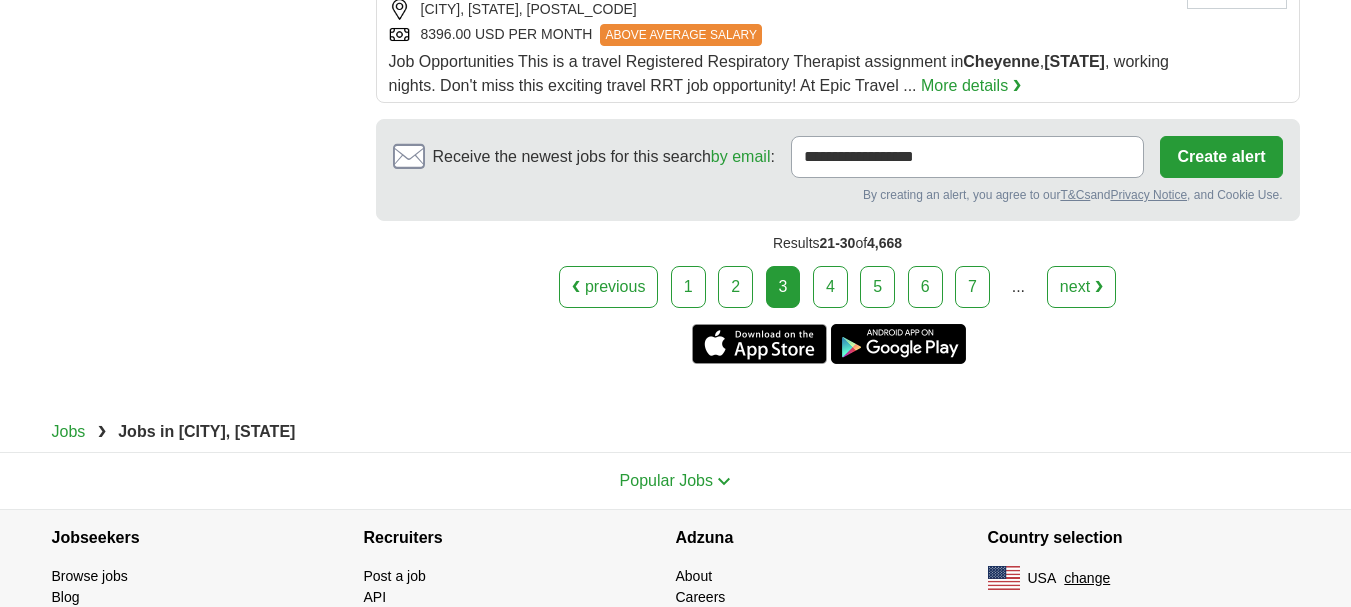 click on "4" at bounding box center [830, 287] 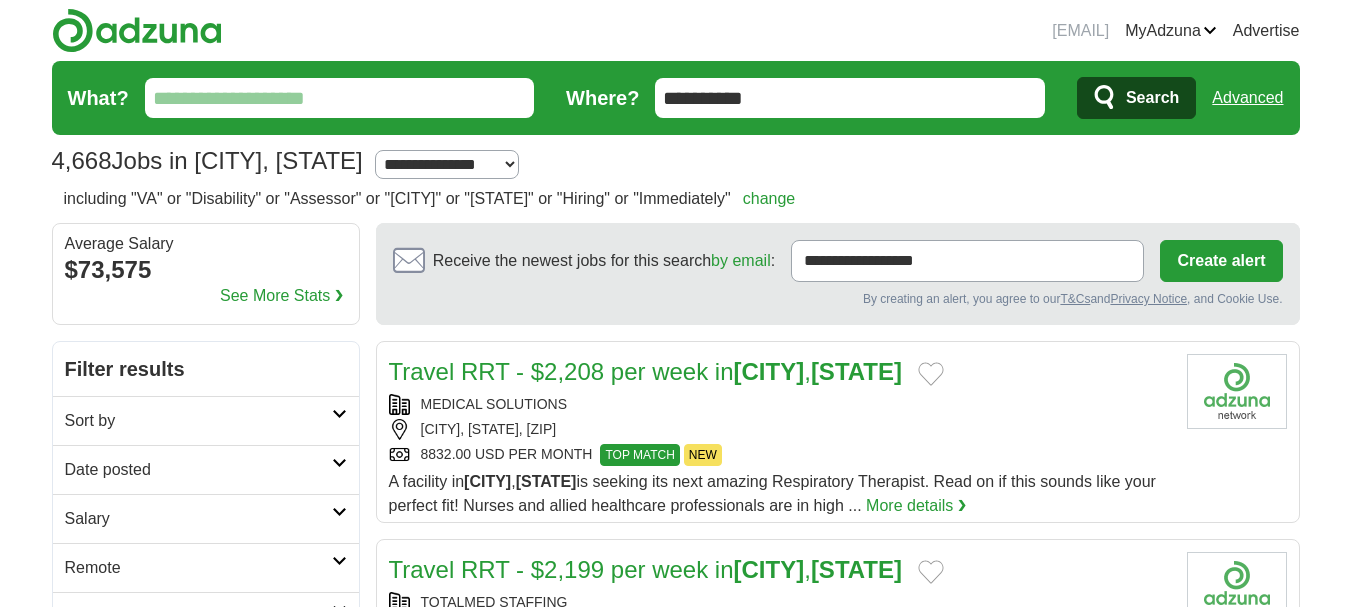 scroll, scrollTop: 0, scrollLeft: 0, axis: both 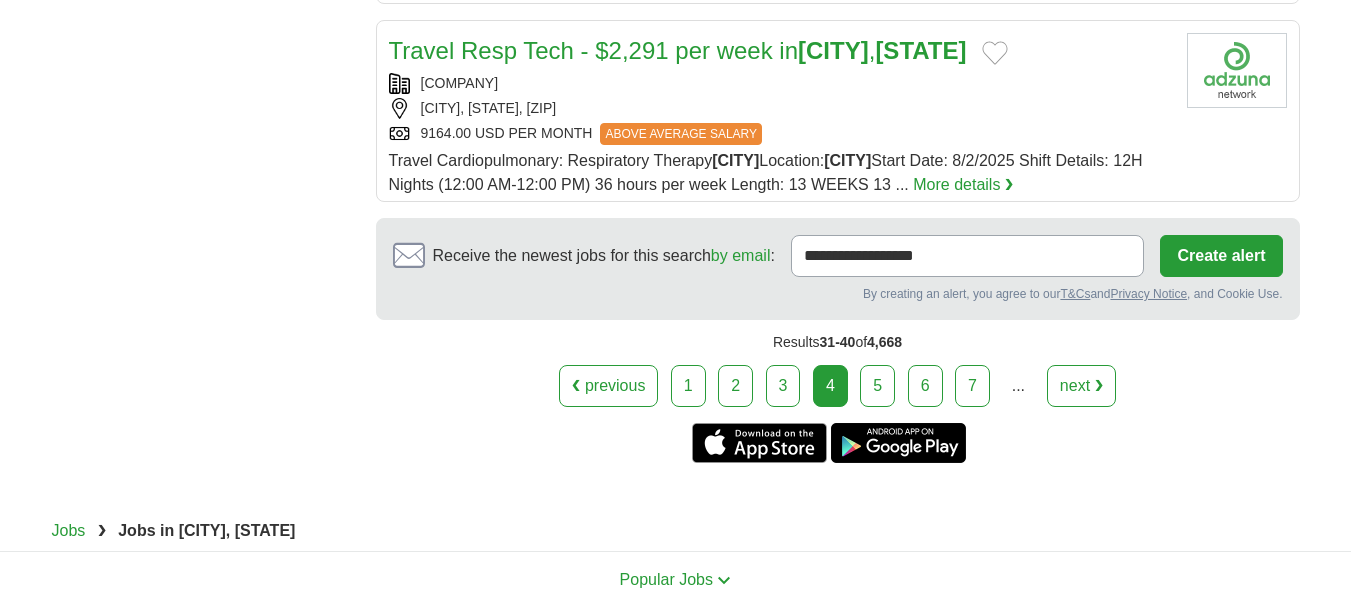 click on "5" at bounding box center (877, 386) 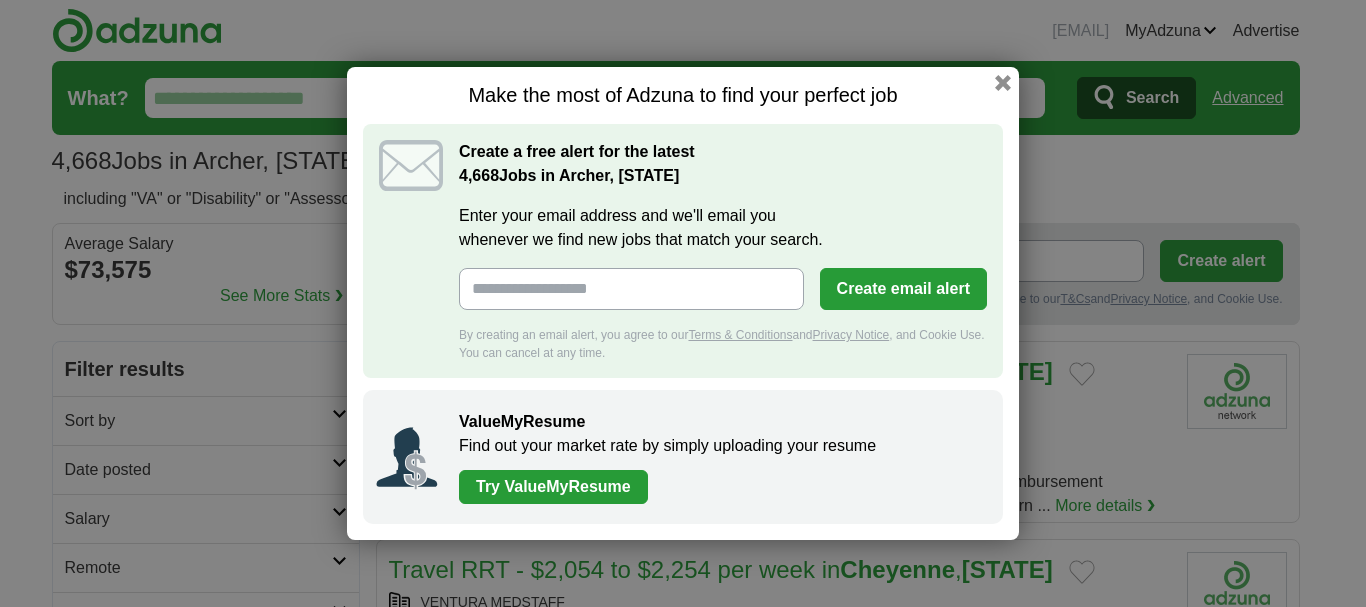scroll, scrollTop: 0, scrollLeft: 0, axis: both 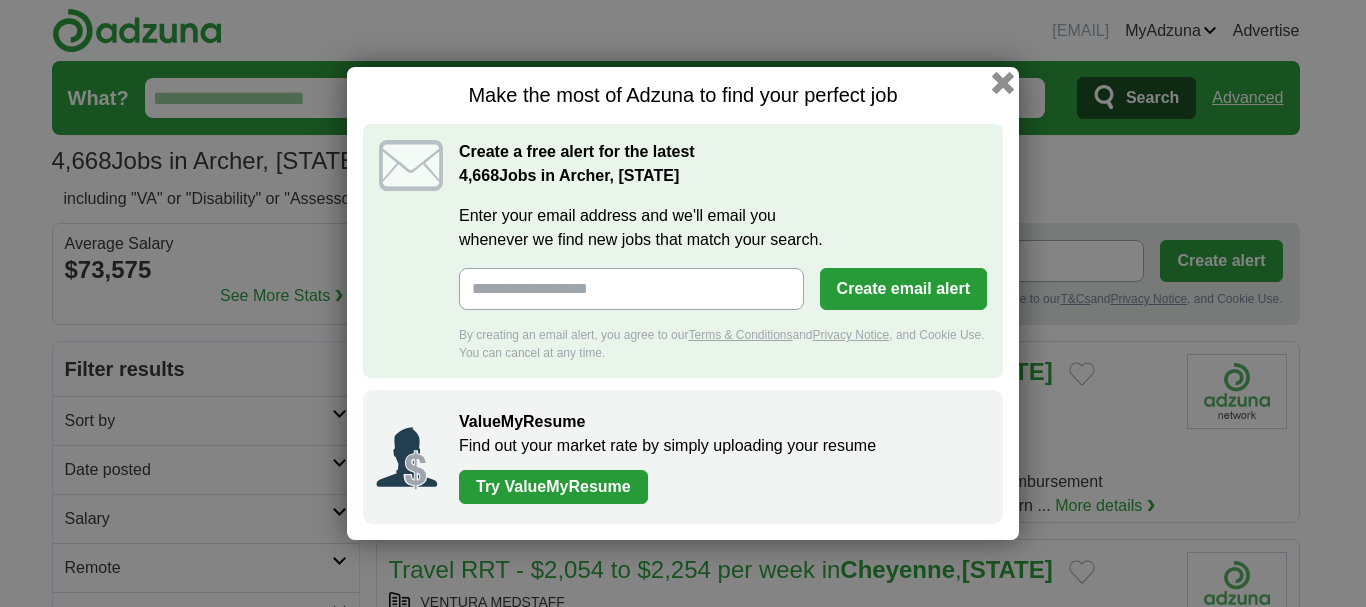 click at bounding box center (1003, 83) 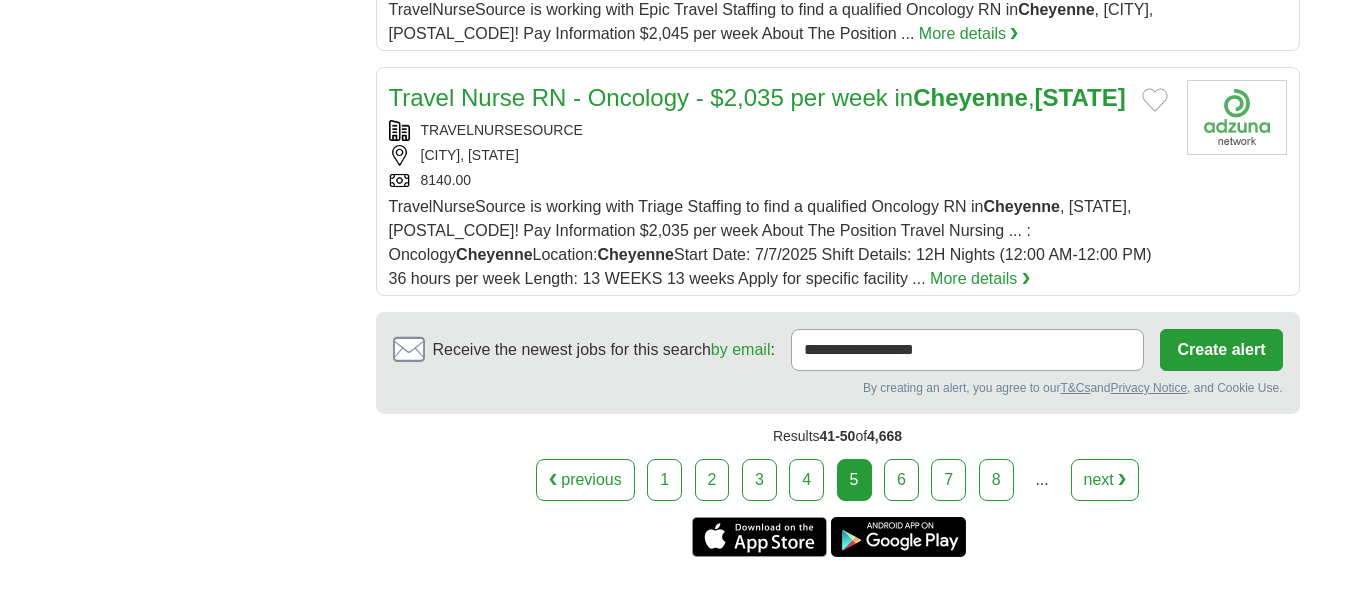 scroll, scrollTop: 2600, scrollLeft: 0, axis: vertical 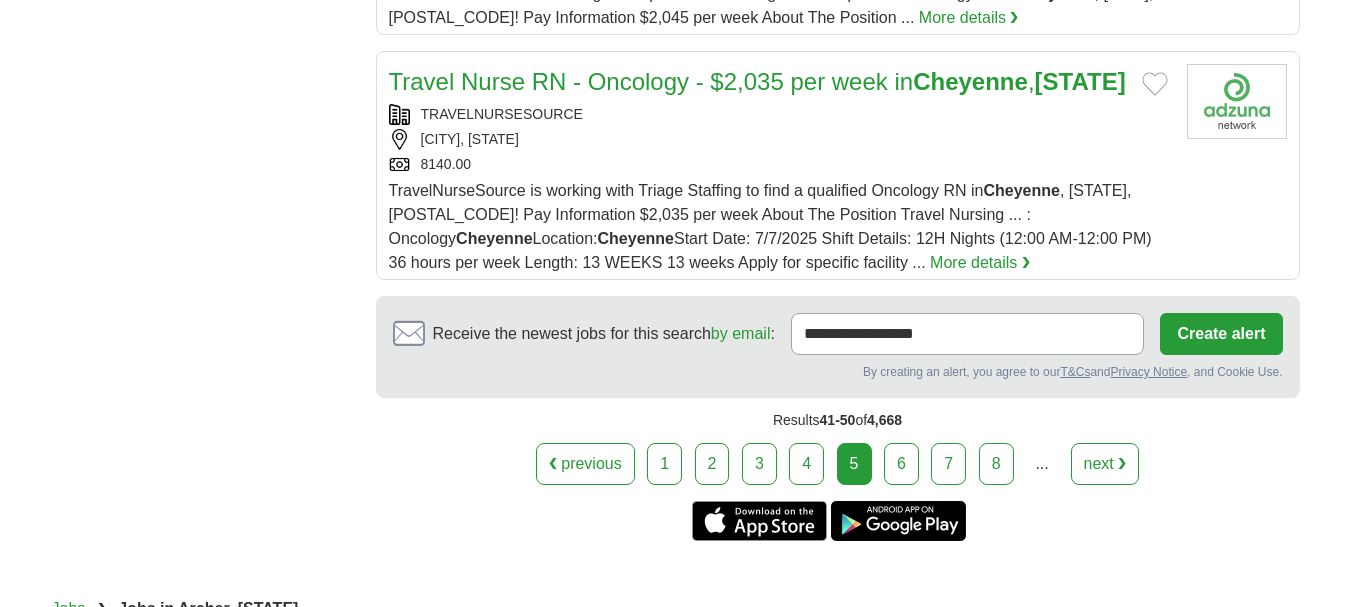 click on "6" at bounding box center [901, 464] 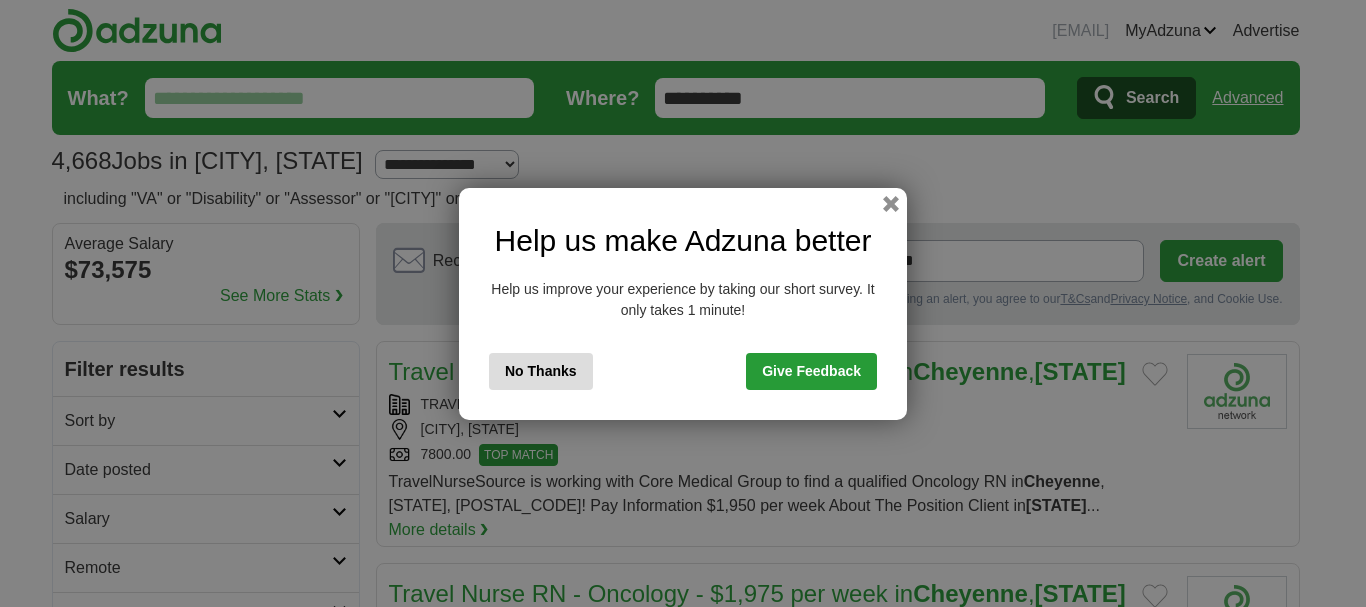 scroll, scrollTop: 0, scrollLeft: 0, axis: both 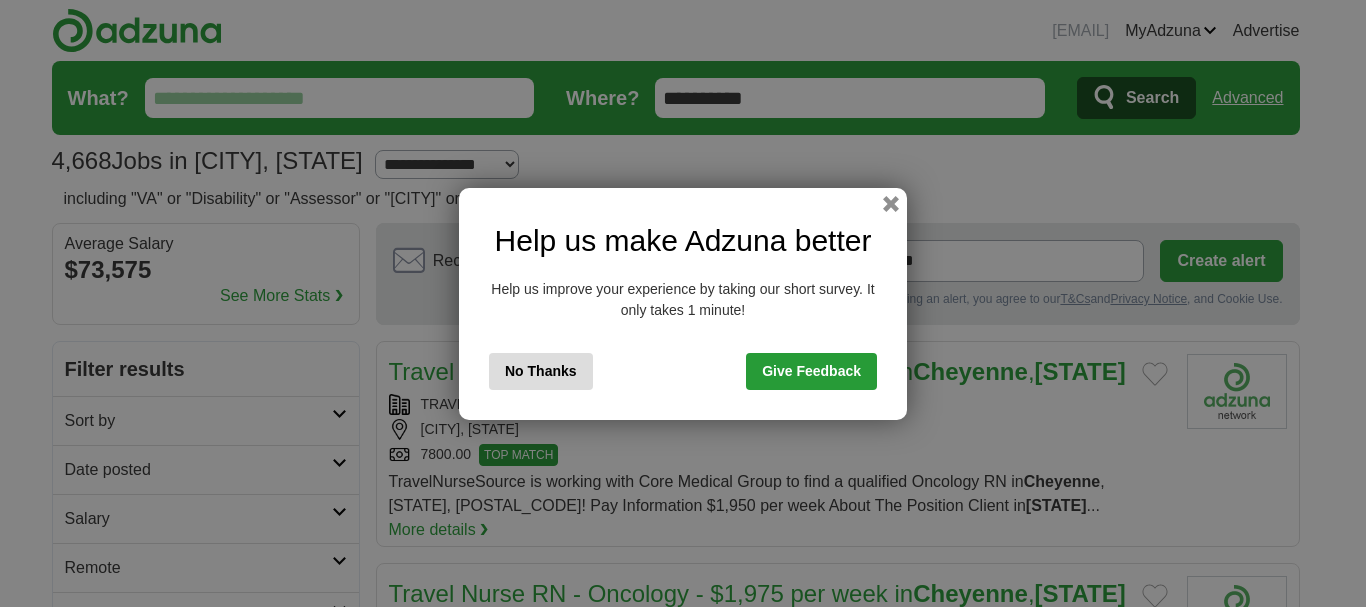 click on "No Thanks" at bounding box center (541, 371) 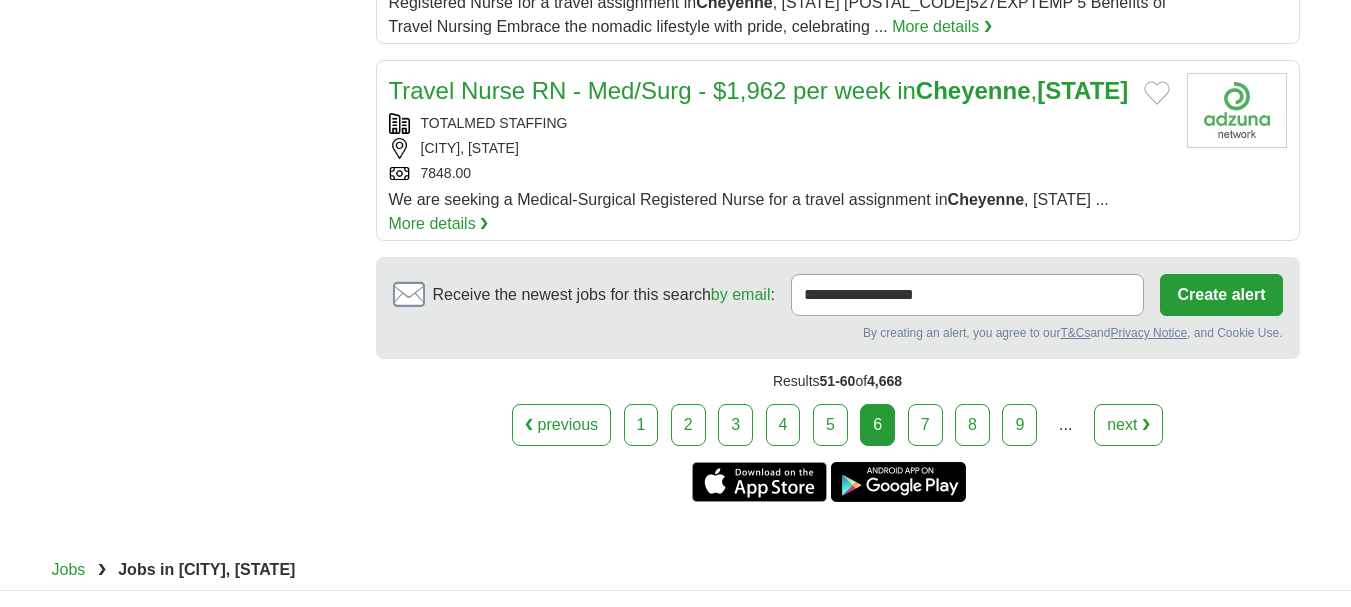 scroll, scrollTop: 2600, scrollLeft: 0, axis: vertical 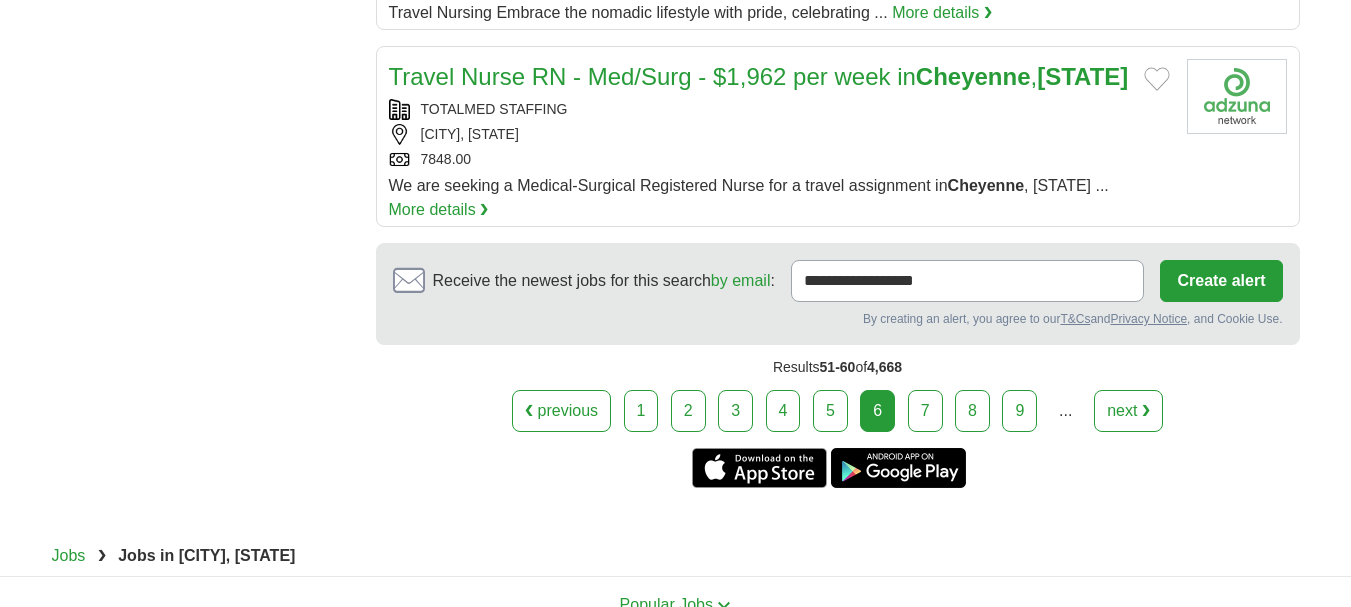 click on "7" at bounding box center (925, 411) 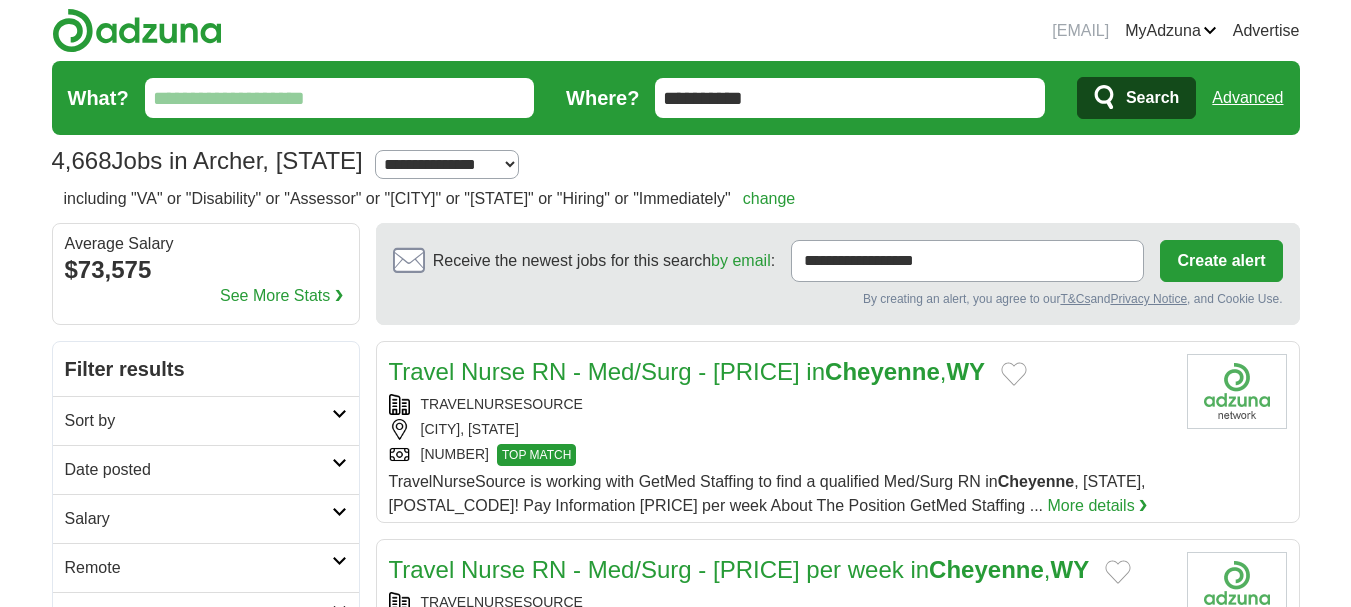 scroll, scrollTop: 201, scrollLeft: 0, axis: vertical 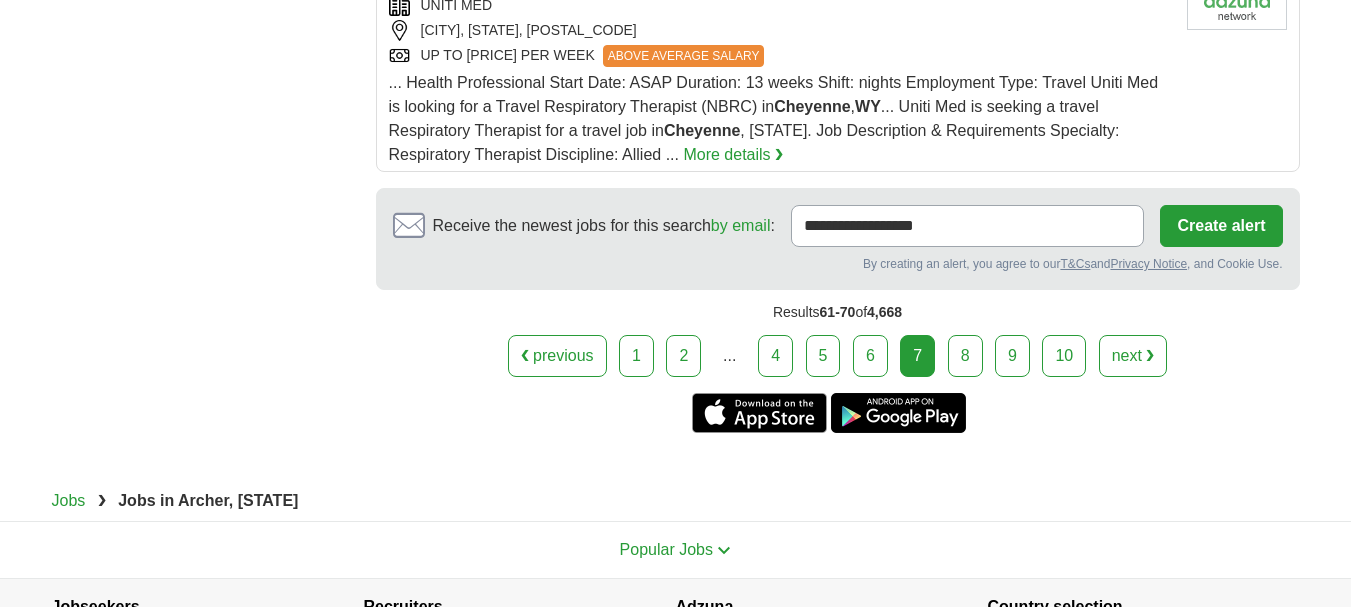 click on "8" at bounding box center (965, 356) 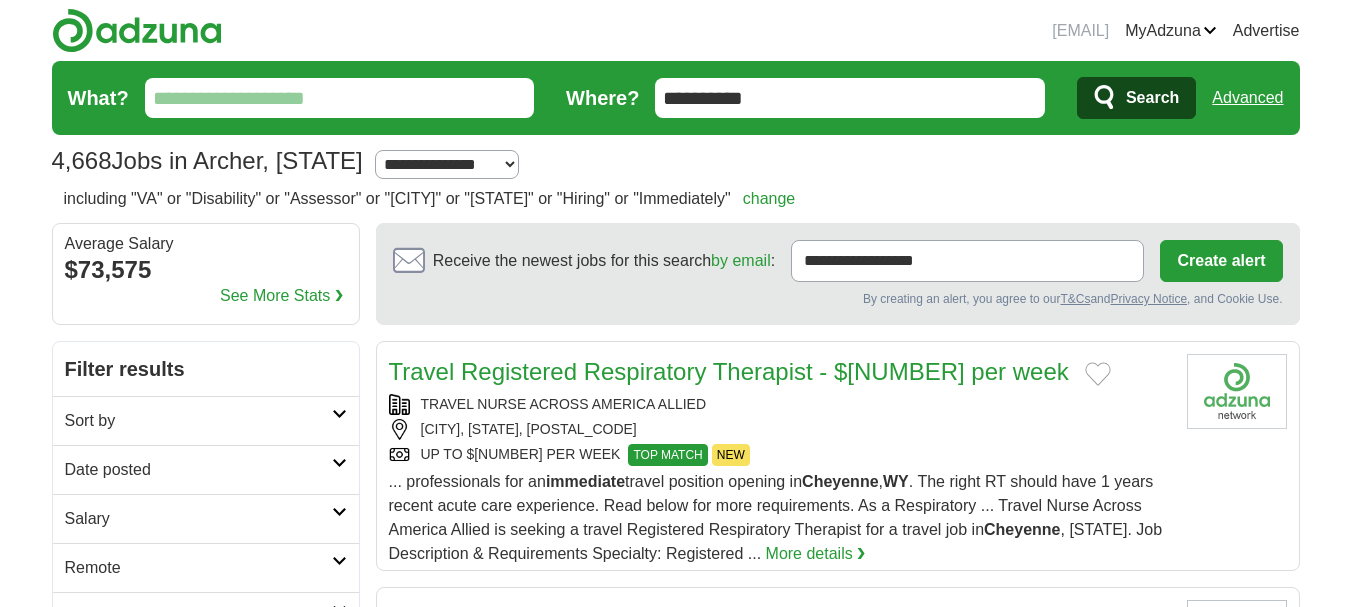 scroll, scrollTop: 0, scrollLeft: 0, axis: both 